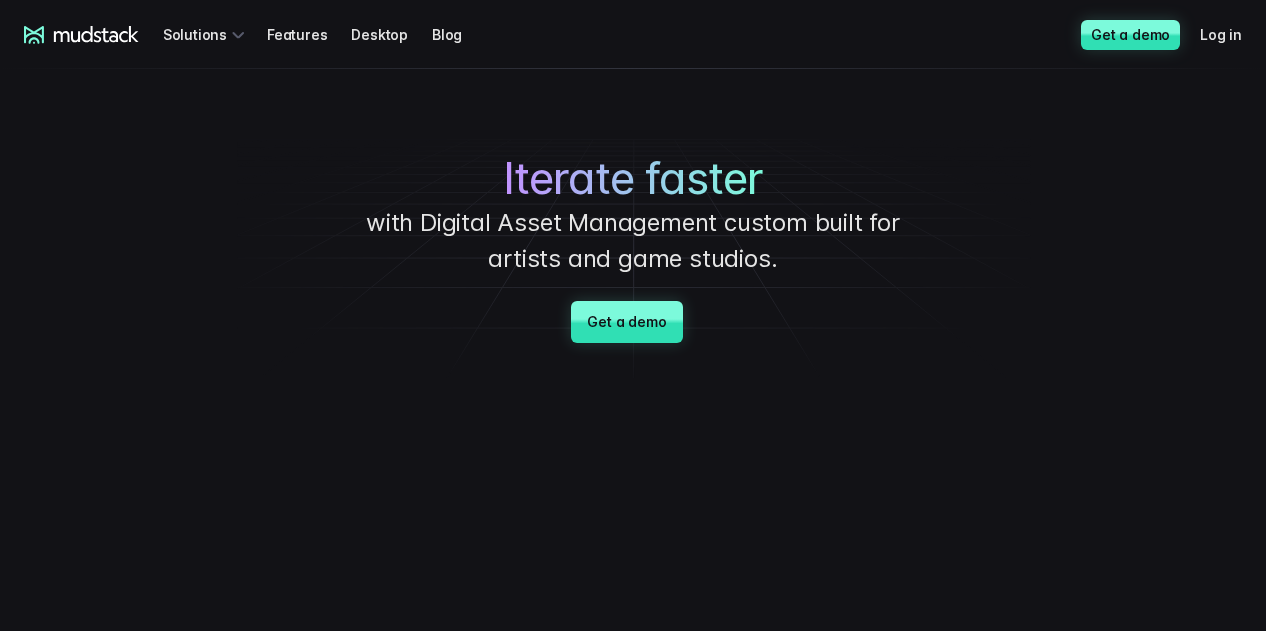 scroll, scrollTop: 0, scrollLeft: 0, axis: both 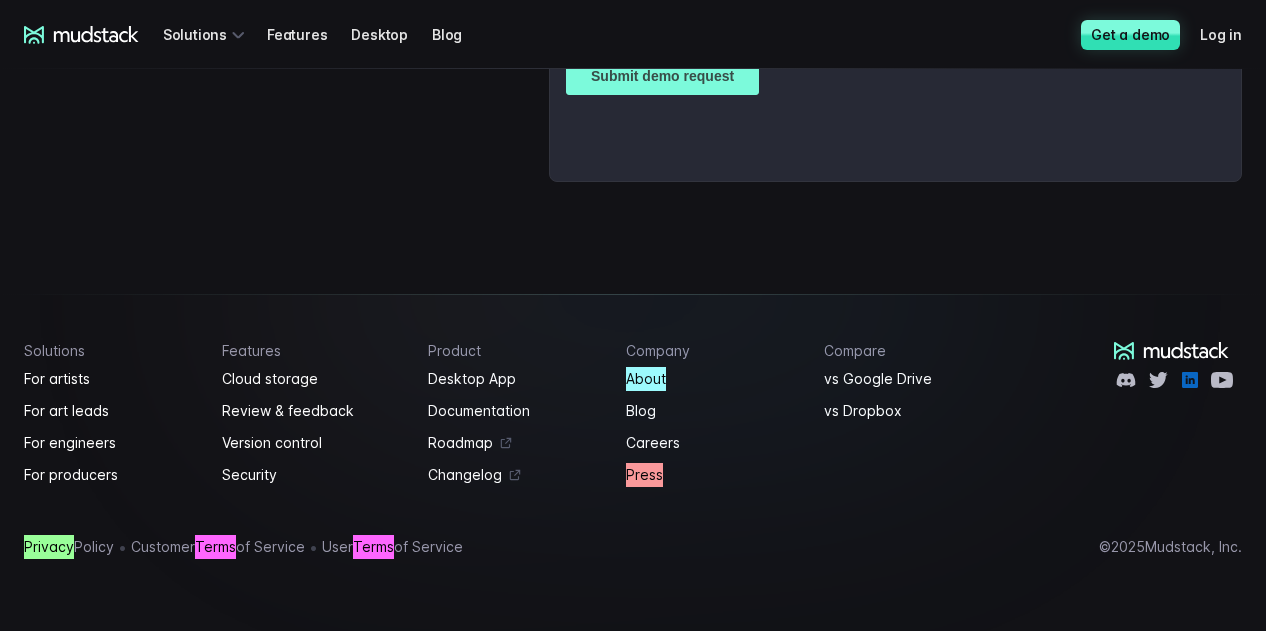 click 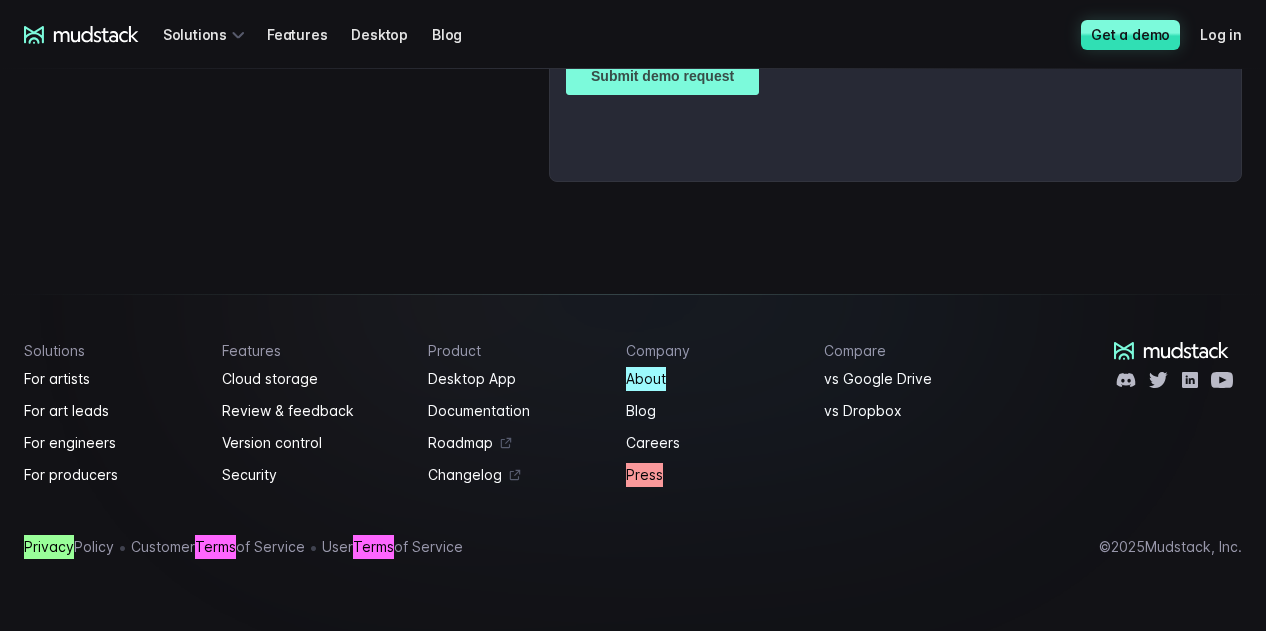 scroll, scrollTop: 5162, scrollLeft: 0, axis: vertical 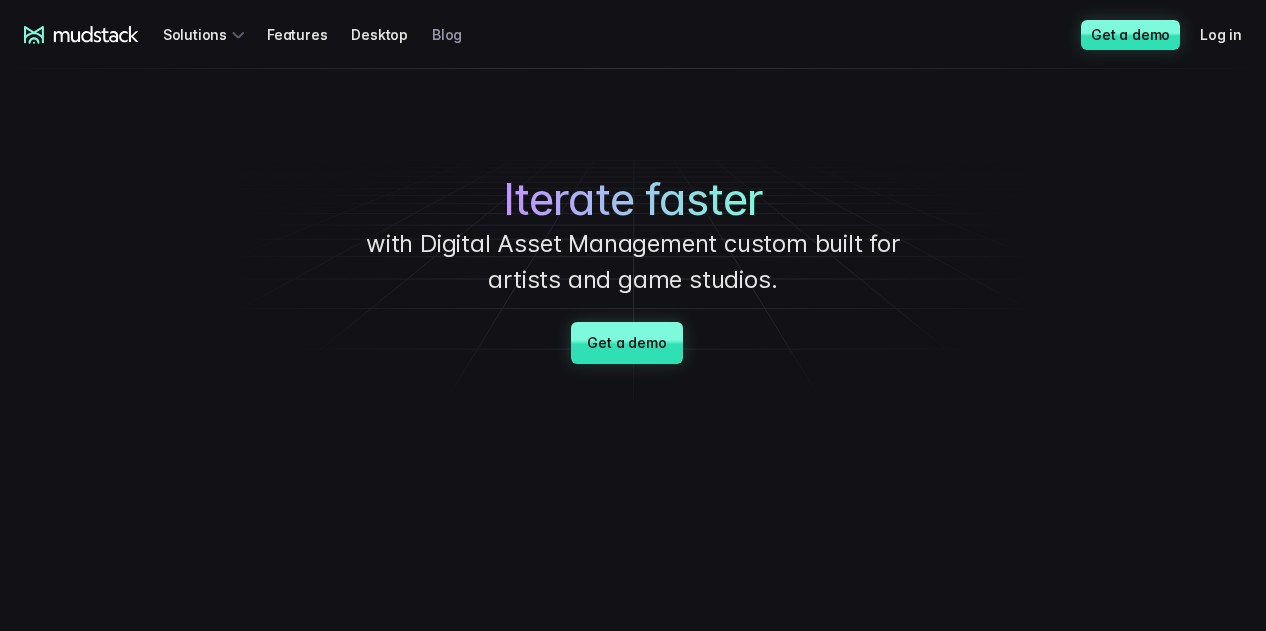 click on "Blog" at bounding box center (459, 34) 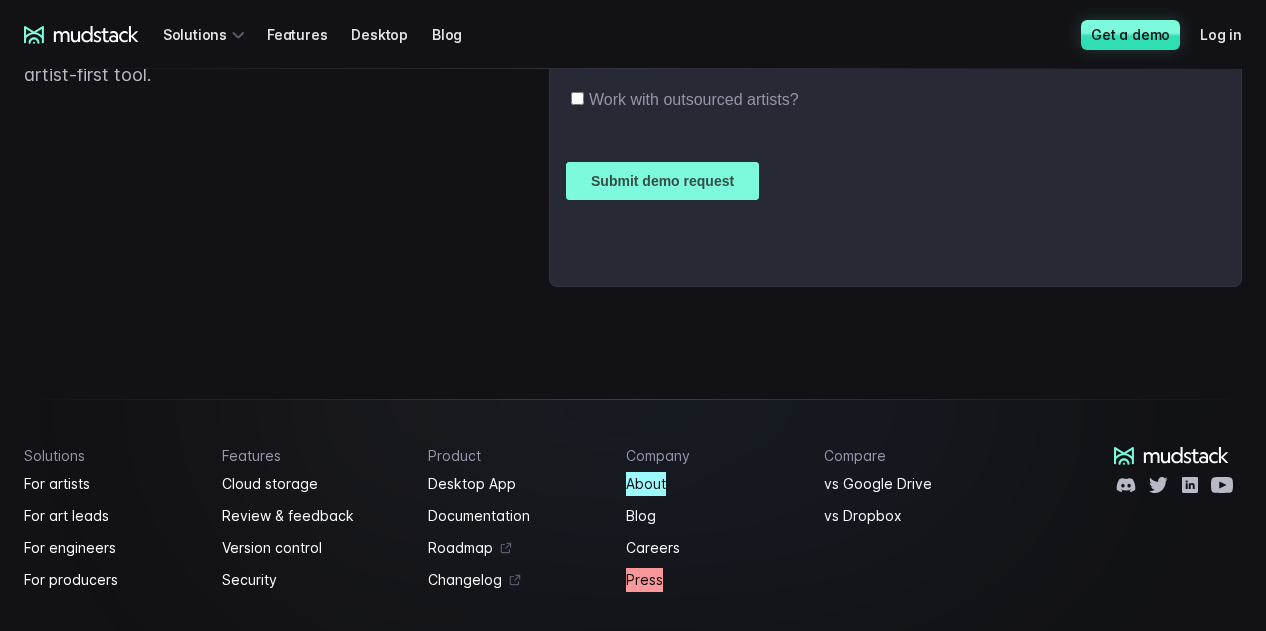 scroll, scrollTop: 5162, scrollLeft: 0, axis: vertical 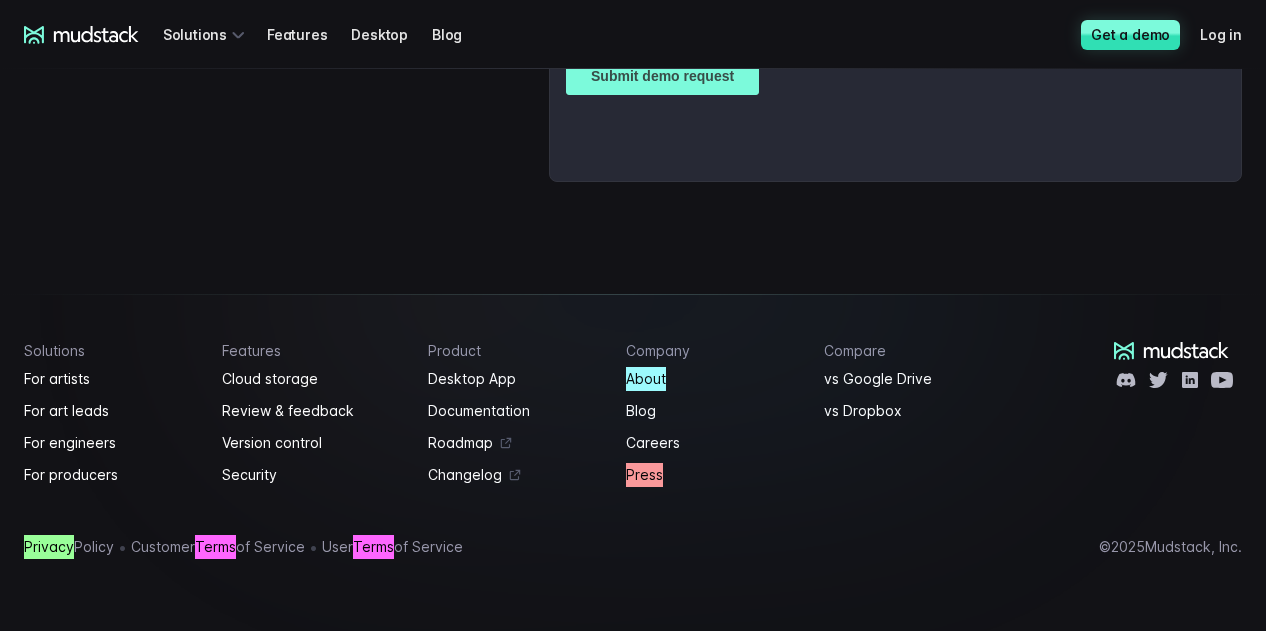 click on "Press" 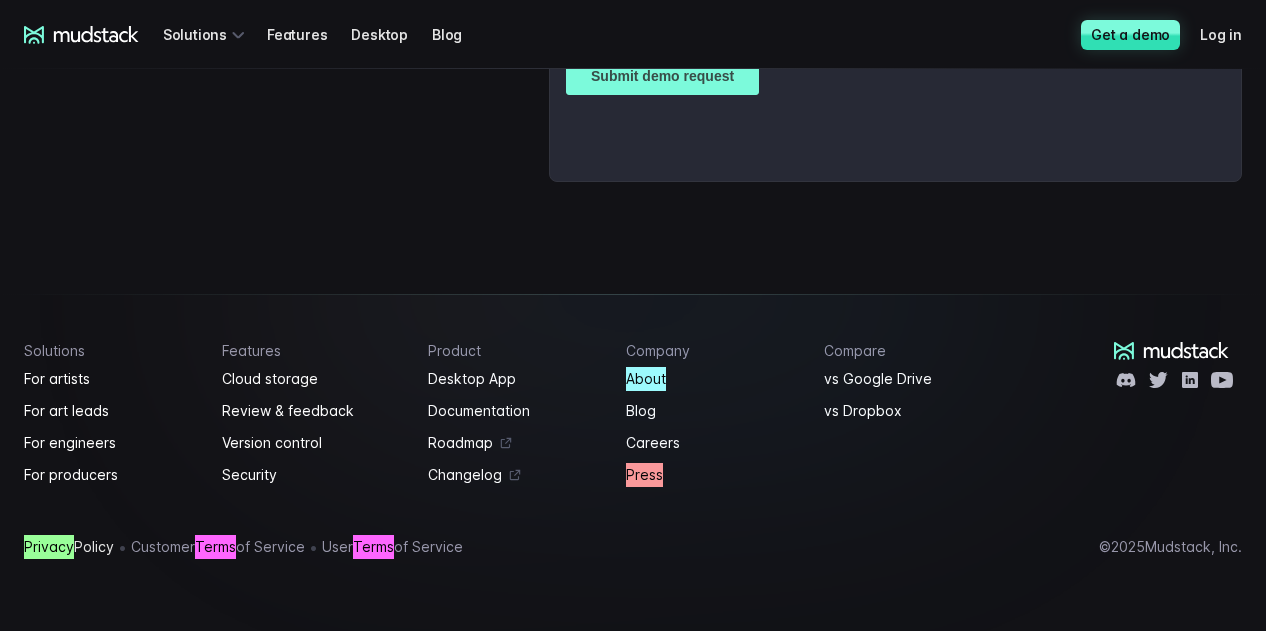click on "Privacy" 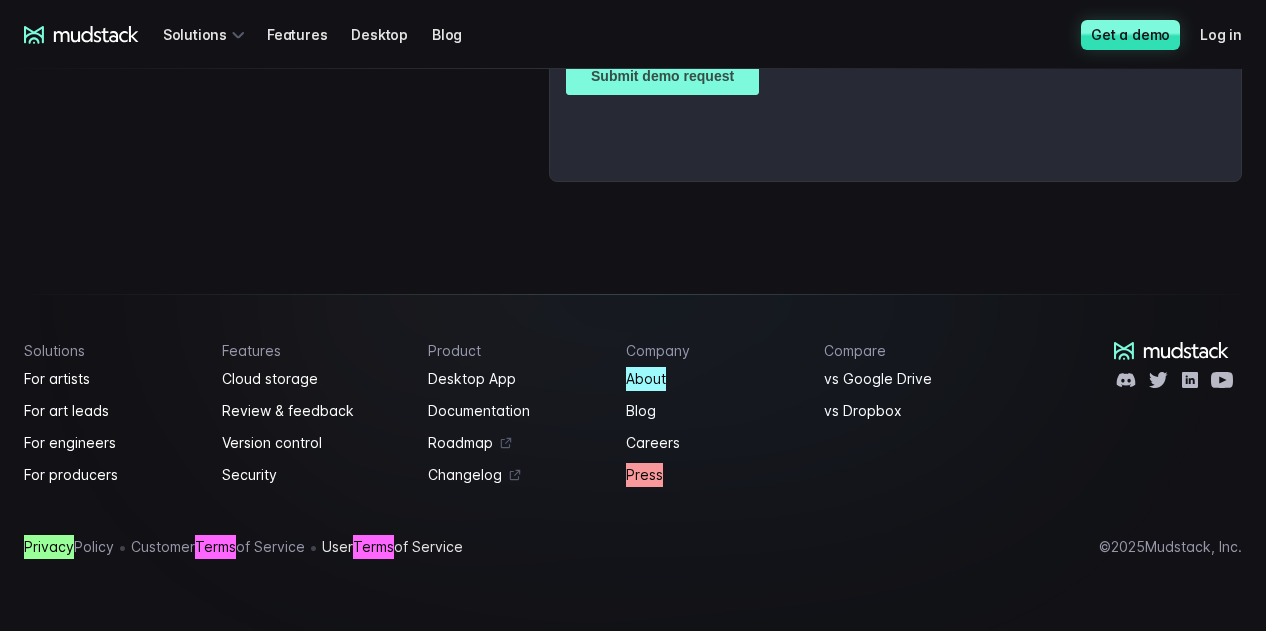 click on "User  Terms  of Service" at bounding box center (392, 547) 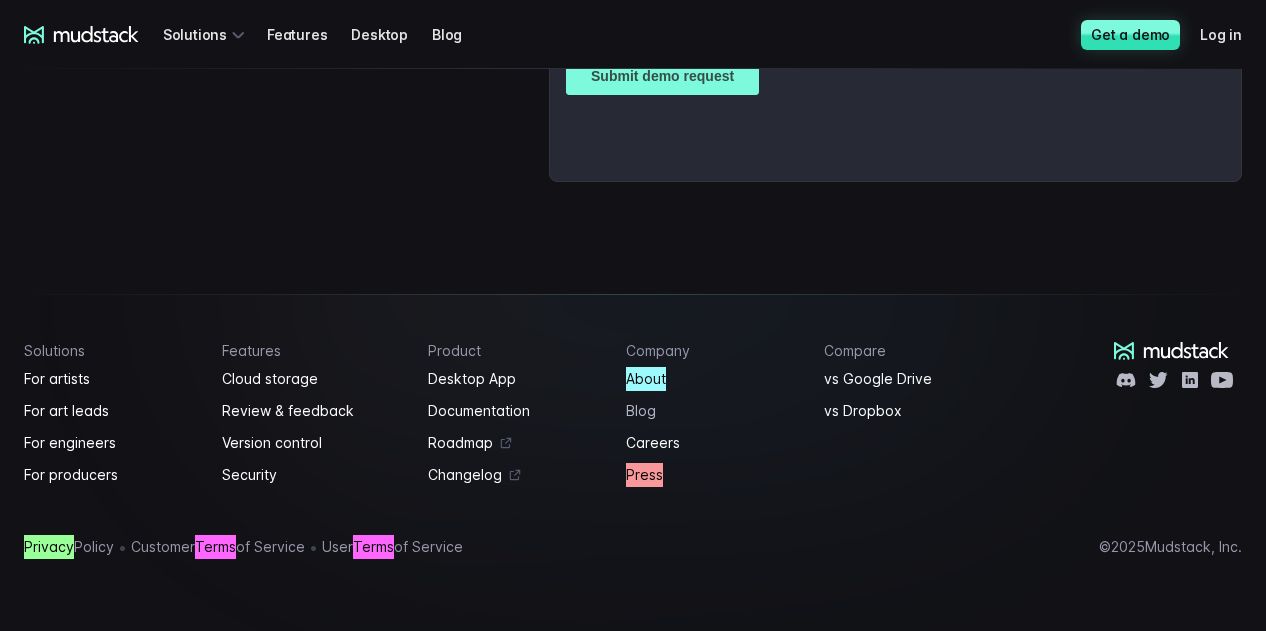 click on "Blog" at bounding box center (713, 411) 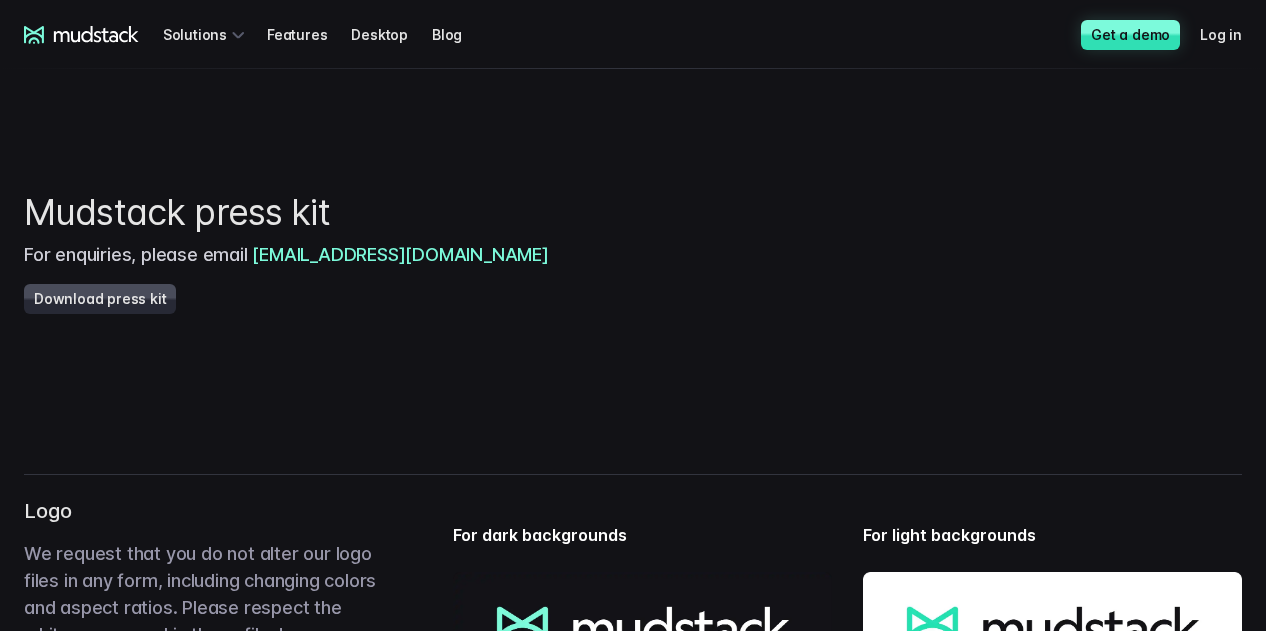 scroll, scrollTop: 0, scrollLeft: 0, axis: both 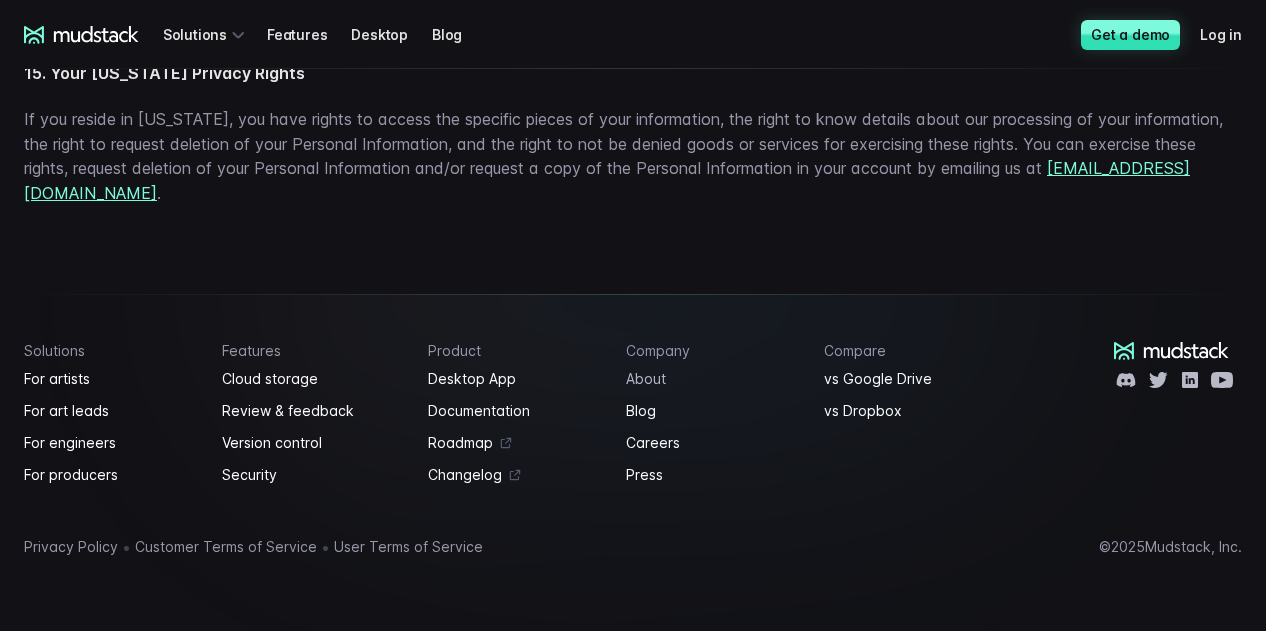 click on "About" at bounding box center (713, 379) 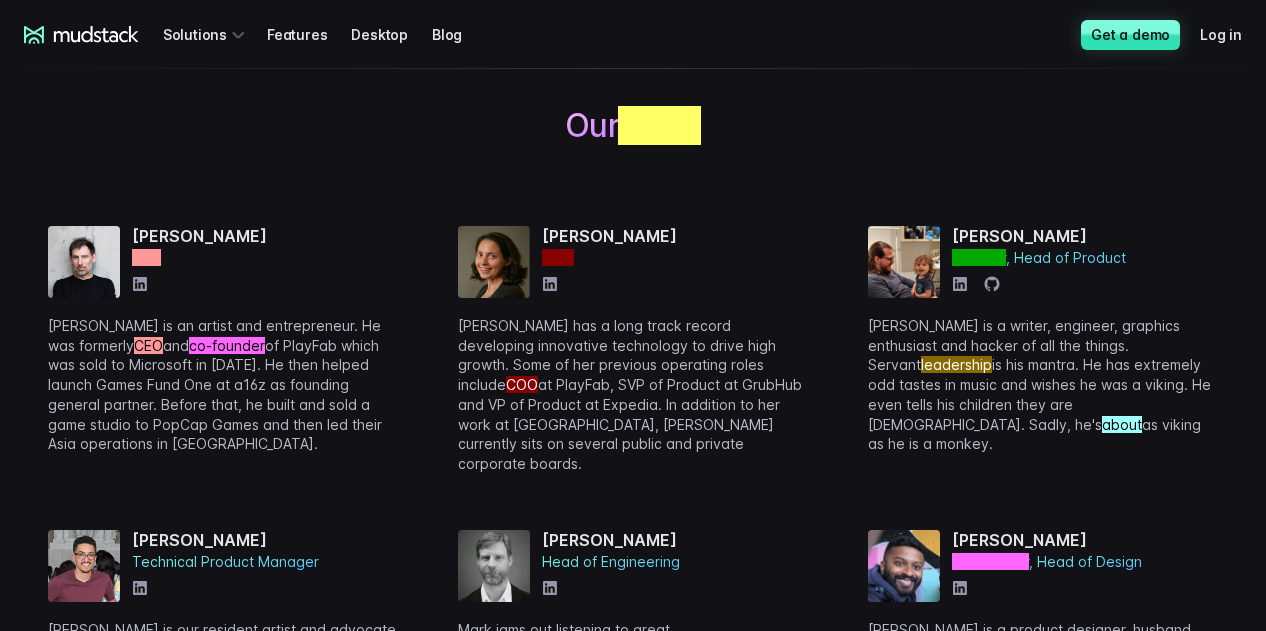 scroll, scrollTop: 700, scrollLeft: 0, axis: vertical 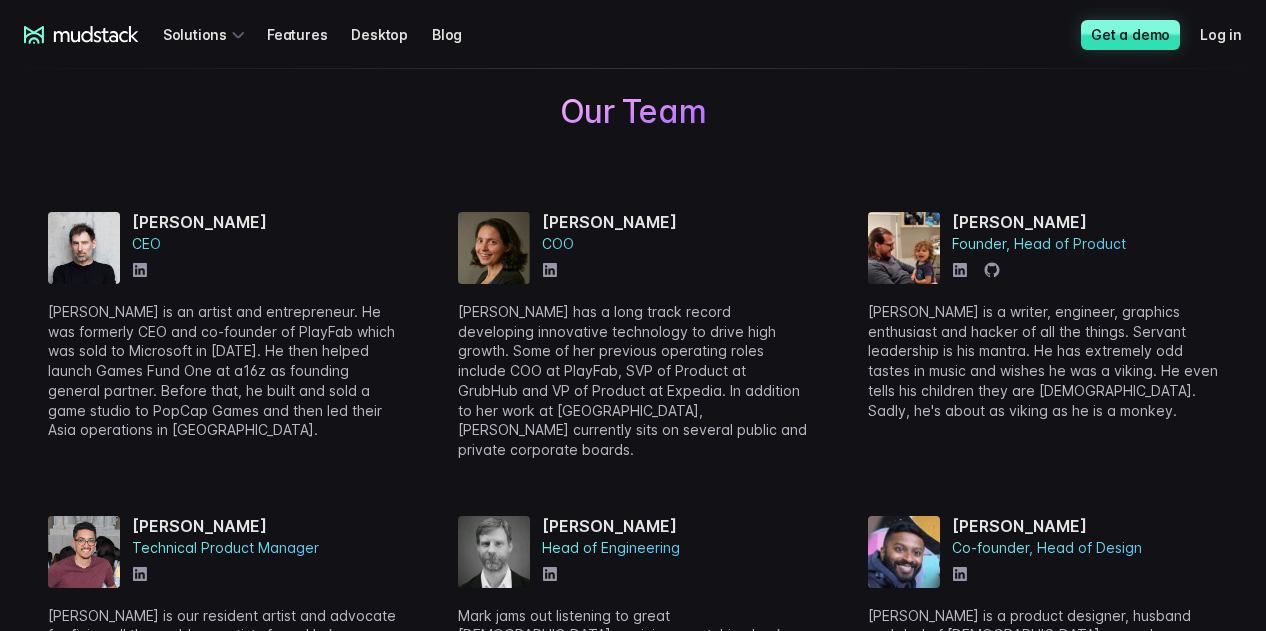 click on "Helping digital art teams   work better, together . We strive to empower digital artists and game studios to do their best work by building a unified asset management, collaboration and version control platform. Artists and developers face many challenges when it comes to building games. We see it as our job to help solve these problems. We are here to revolutionize the collaborative artistic process. Our Team James Gwertzman CEO James is an artist and entrepreneur. He was formerly CEO and co-founder of PlayFab which was sold to Microsoft in 2018. He then helped launch Games Fund One at a16z as founding general partner. Before that, he built and sold a game studio to PopCap Games and then led their Asia operations in Shanghai. Beth Birnbaum COO Jordan Stevens Founder, Head of Product Josef Bell Technical Product Manager Mark VanderBoom Head of Engineering Nachiket Kumar Co-founder, Head of Design Bogdan Soare Design Engineer Catalin Tanasescu Backend Engineer Our Investors" at bounding box center [633, 515] 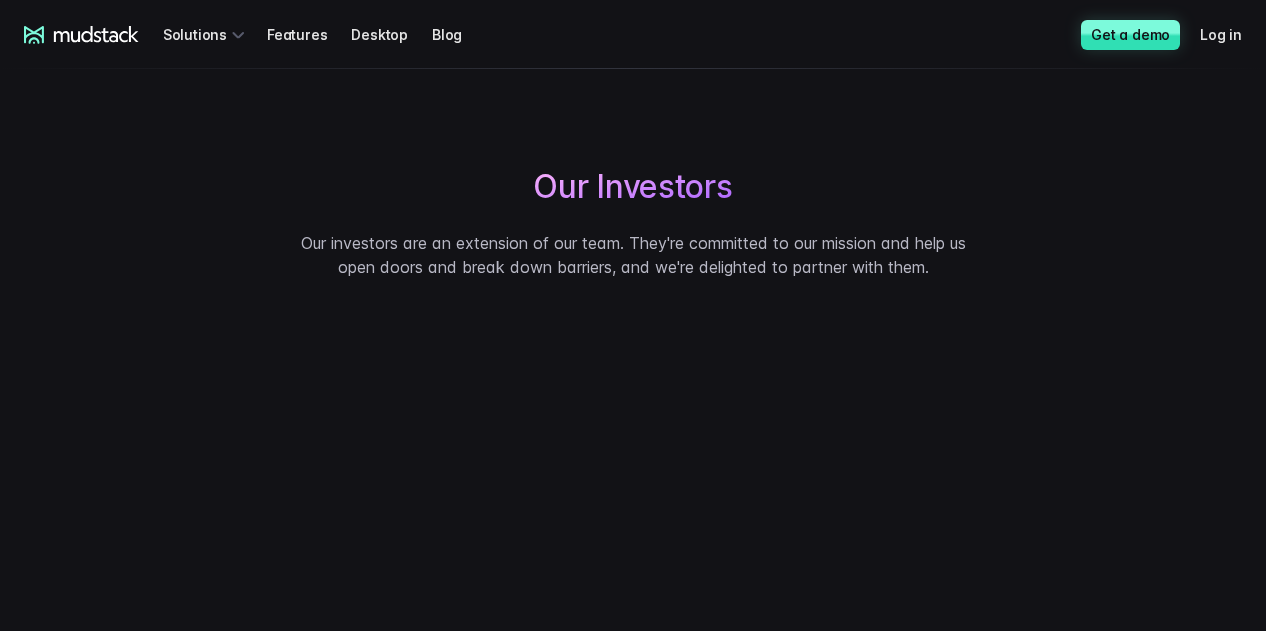 scroll, scrollTop: 1900, scrollLeft: 0, axis: vertical 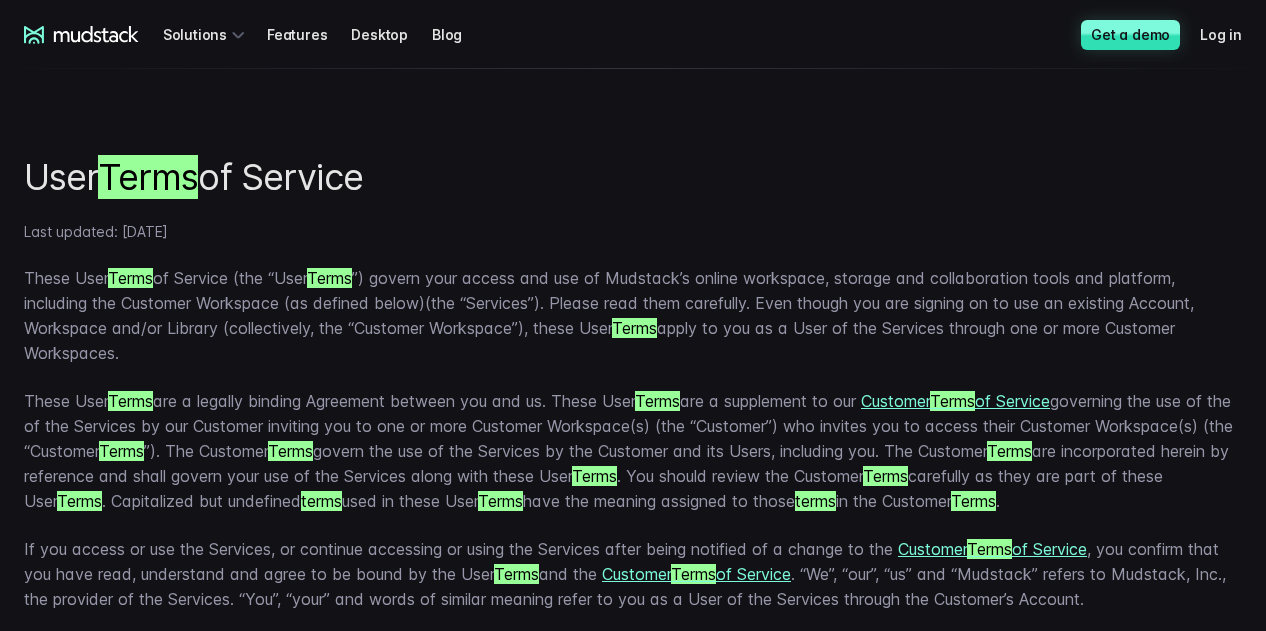 click on "mudstack logo Solutions Features Desktop Blog Get a demo Log in mudstack logo Solutions For artists Create and collaborate. Find your file and feedback— fast. For art leads Maintain your sanity. Keep a pulse on your  team . For engineers Build better pipelines. Make your teams happy. For producers Get your information right from the source. Features → About  → Blog → Get a demo → User  Terms  of Service Last updated: [DATE] These User  Terms  of Service (the “User  Terms ”) govern your access and use of Mudstack’s online workspace, storage and collaboration tools and platform, including the Customer Workspace (as defined below)(the “Services”). Please read them carefully. Even though you are signing on to use an existing Account, Workspace and/or Library (collectively, the “Customer Workspace”), these User  Terms  apply to you as a User of the Services through one or more Customer Workspaces. These User  Terms  are a legally binding Agreement between you and us. These User" at bounding box center [633, 2696] 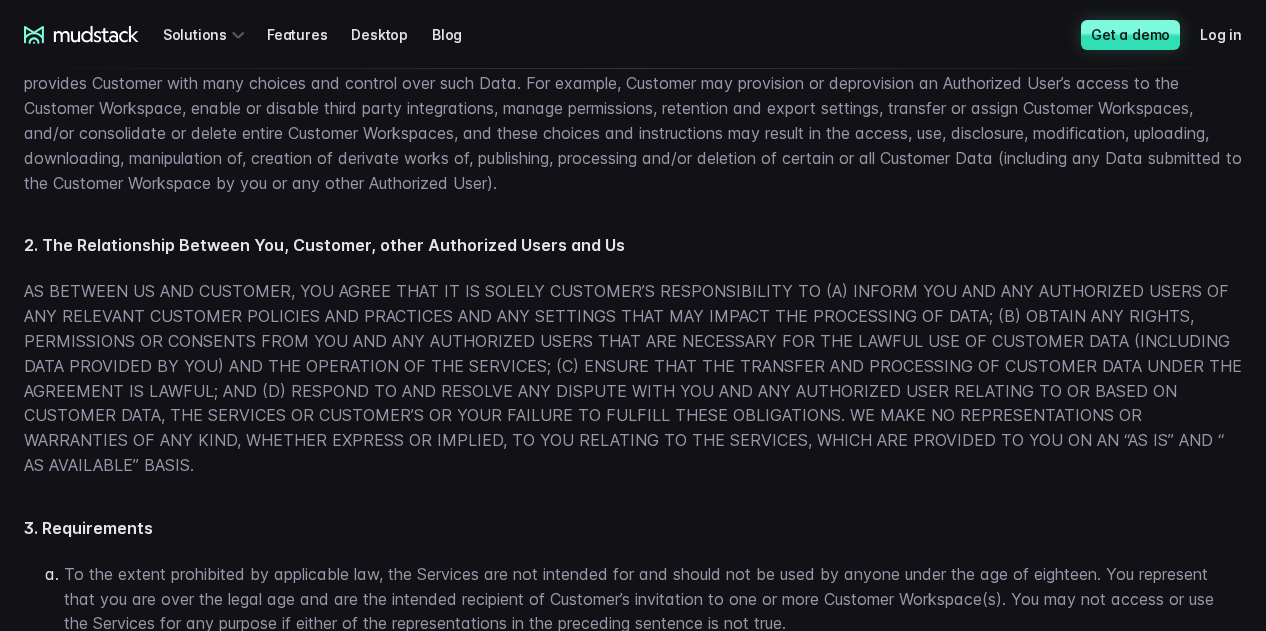 scroll, scrollTop: 800, scrollLeft: 0, axis: vertical 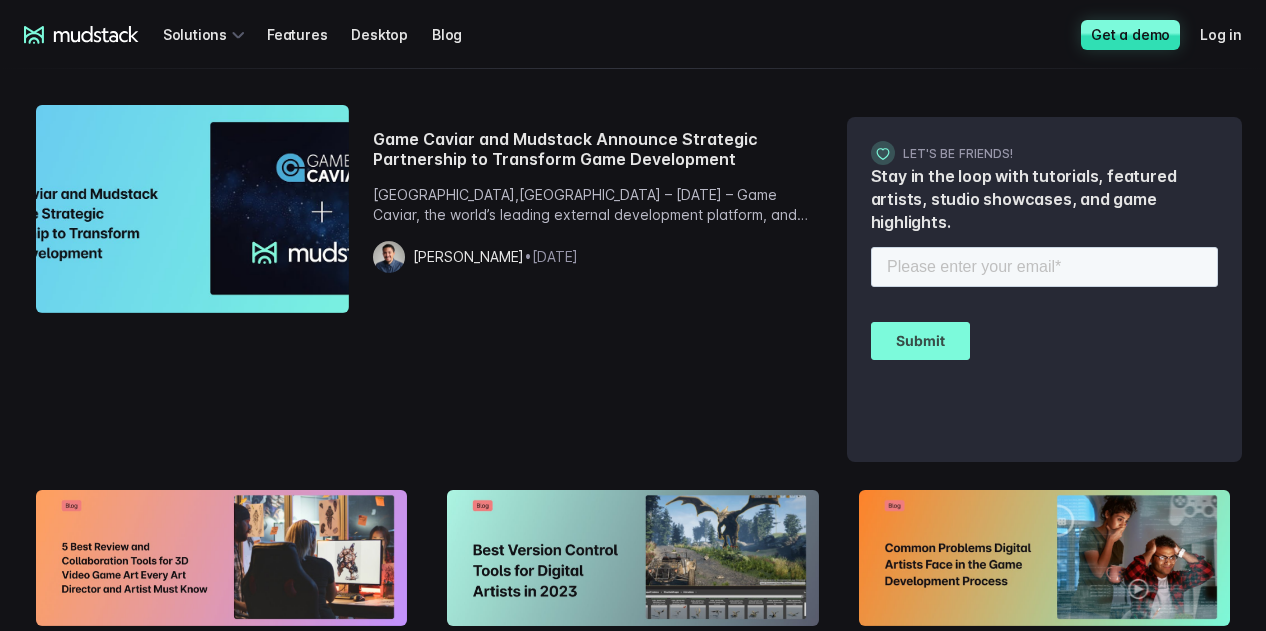 click on "Game Caviar and Mudstack Announce Strategic Partnership to Transform Game Development San Francisco,CA – 2/25/2025 – Game Caviar, the world’s leading external development platform, and Mudstack, an innovative provider of digital asset management and collaboration tools, today announced a groundbreaking partnership poised to redefine game development. Josef Bell  •  February 25th 2025 Let's be friends! Stay in the loop with tutorials, featured artists, studio showcases, and game highlights. 5  Best  Review and Collaboration Tools for 3D Video Game Art Every Art  Director  and Artist Must Know Mazze Whiteley  •  September 1st 2023   Best  Version Control Tools for Digital Artists in 2023 Mazze Whiteley  •  August 31st 2023 Common Problems Digital Artists Face in the Game Development Process Mazze Whiteley  •  August 25th 2023 Best  Digital Asset Management Solutions for Modern Game Studios Mazze Whiteley  •  August 24th 2023 Safeguarding the Human Element and the Transformative Role of  AI" at bounding box center (633, 575) 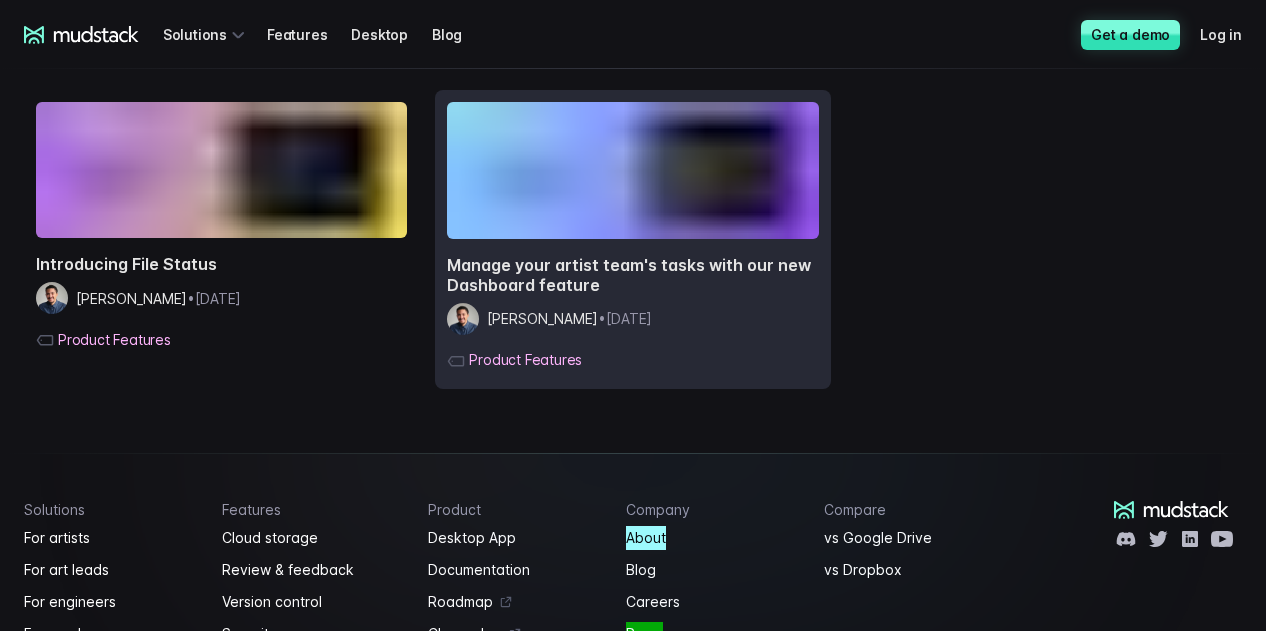 scroll, scrollTop: 3372, scrollLeft: 0, axis: vertical 